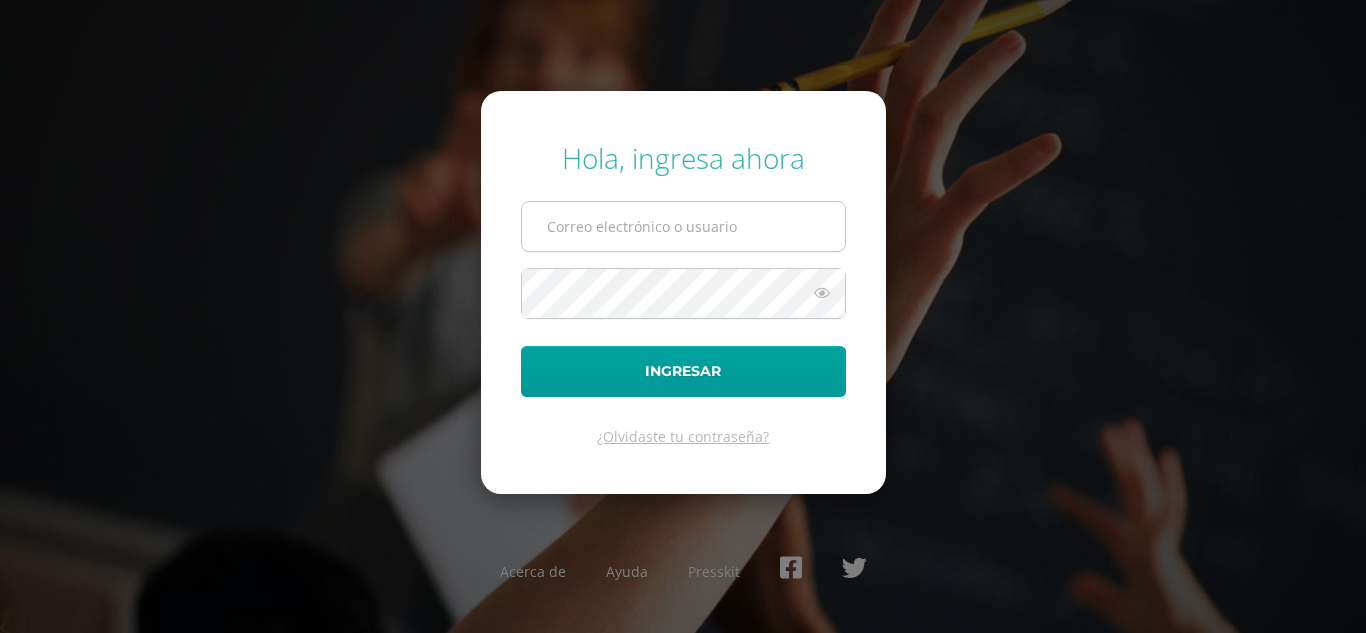 scroll, scrollTop: 0, scrollLeft: 0, axis: both 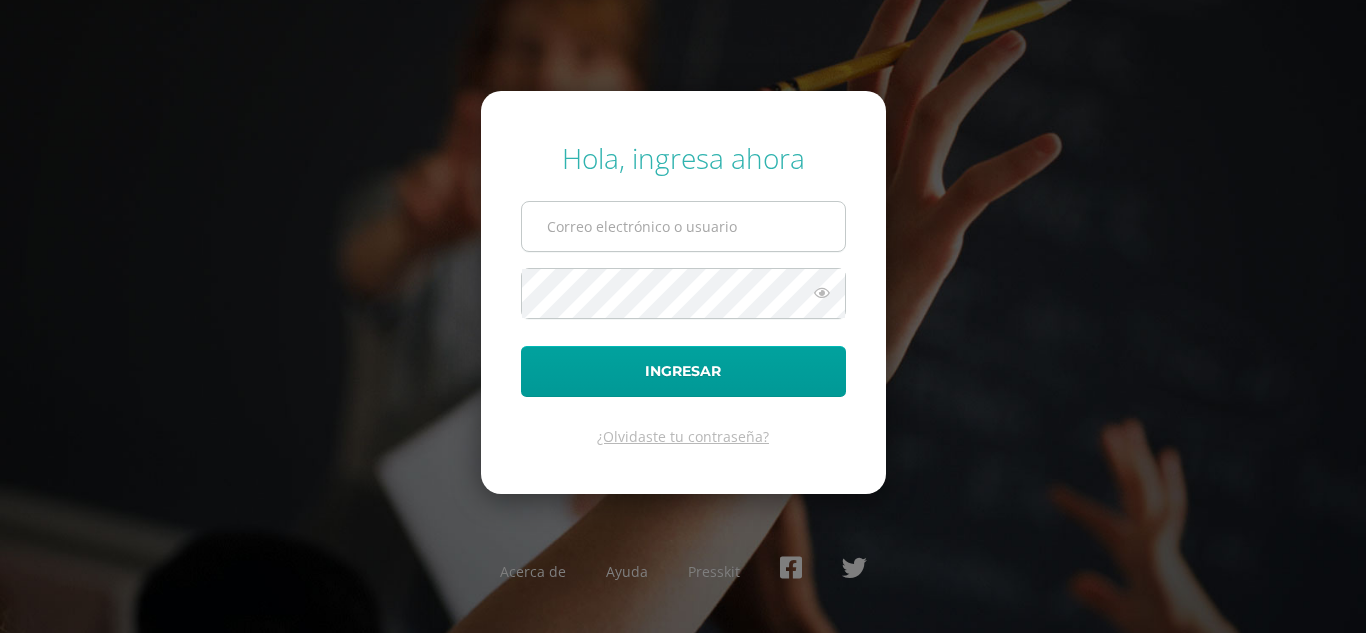 type on "2022038@maiagt.org" 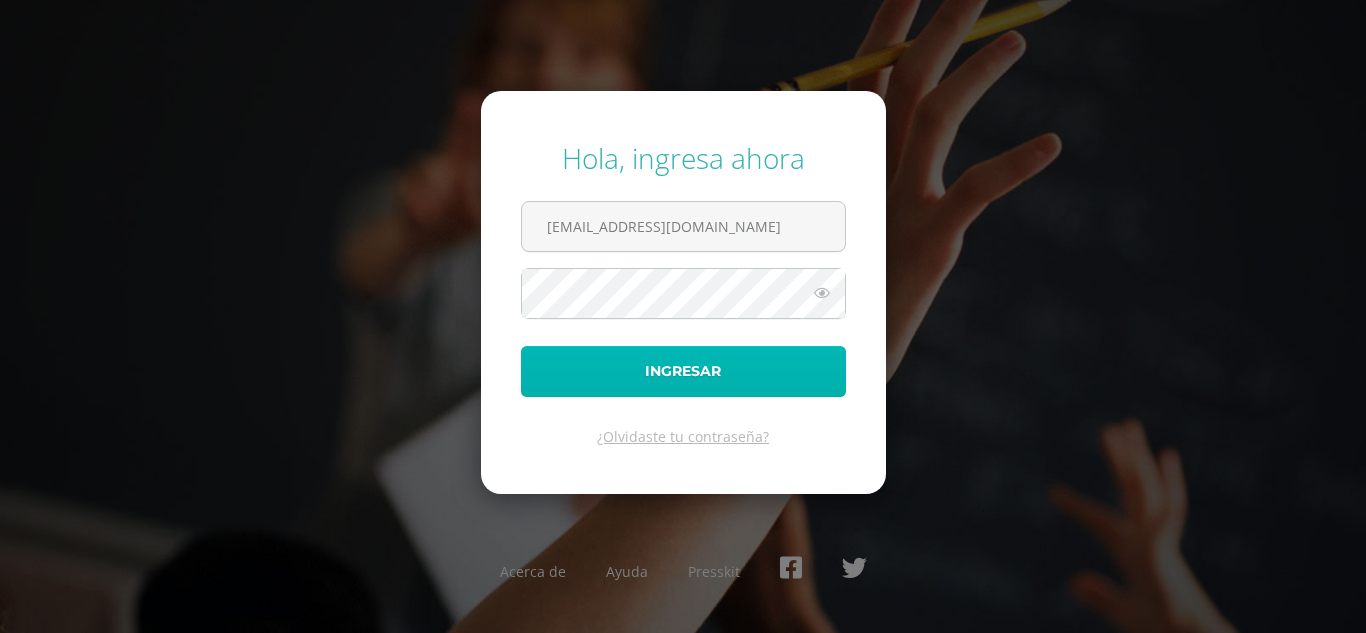 click on "Ingresar" at bounding box center (683, 371) 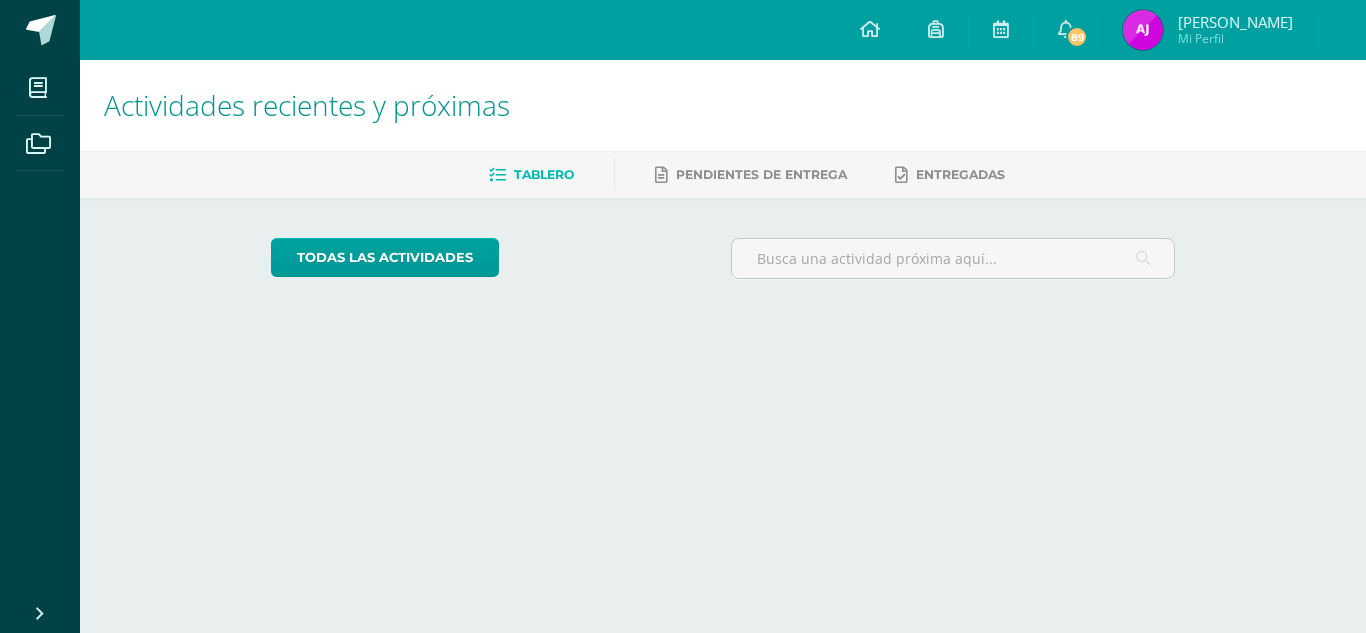 scroll, scrollTop: 0, scrollLeft: 0, axis: both 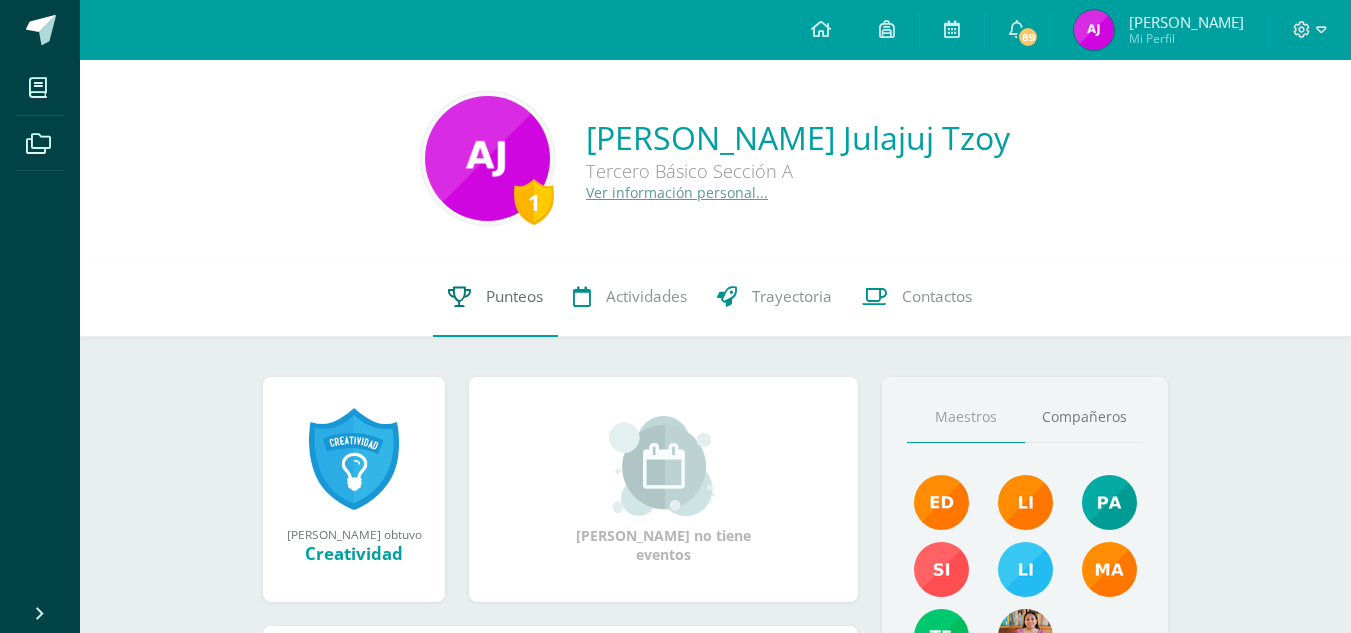 click on "Punteos" at bounding box center [495, 297] 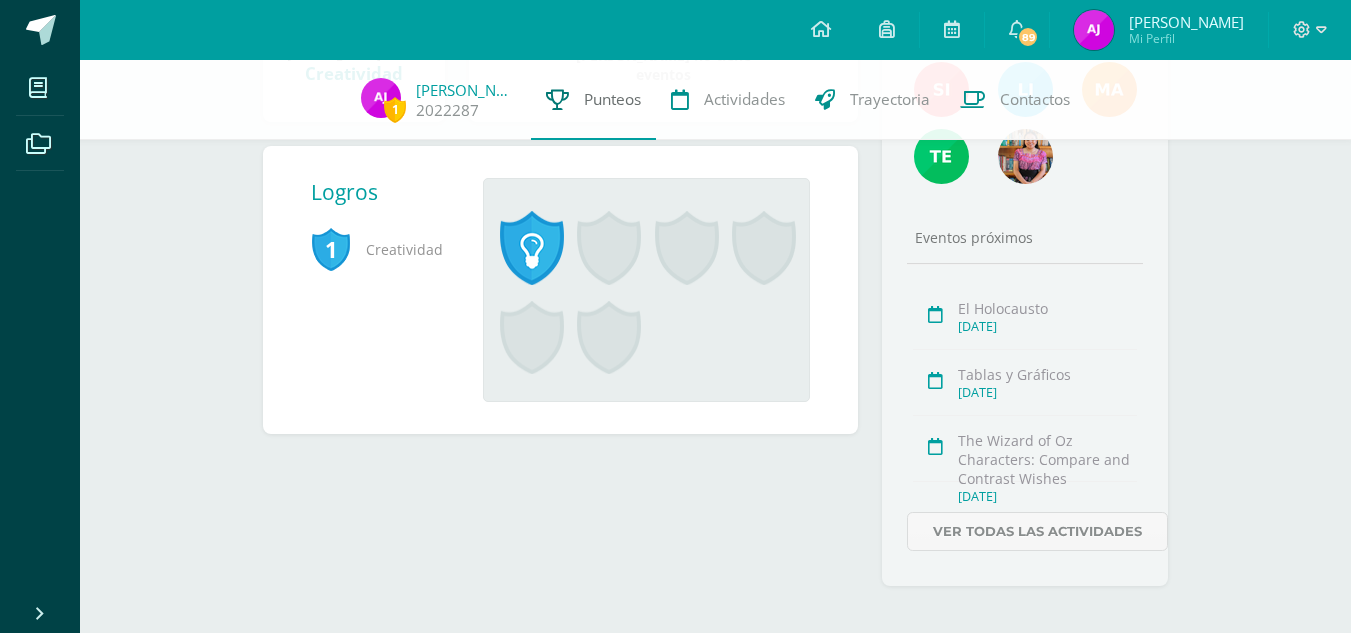 scroll, scrollTop: 489, scrollLeft: 0, axis: vertical 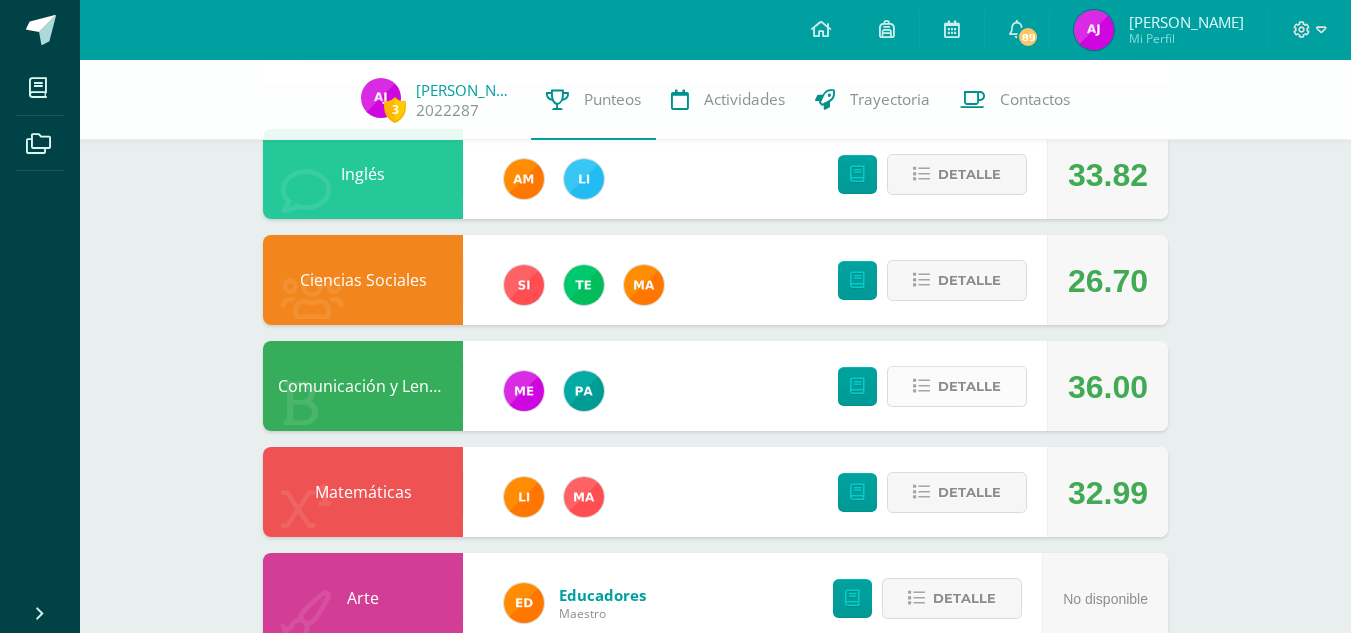 click on "Detalle" at bounding box center (969, 386) 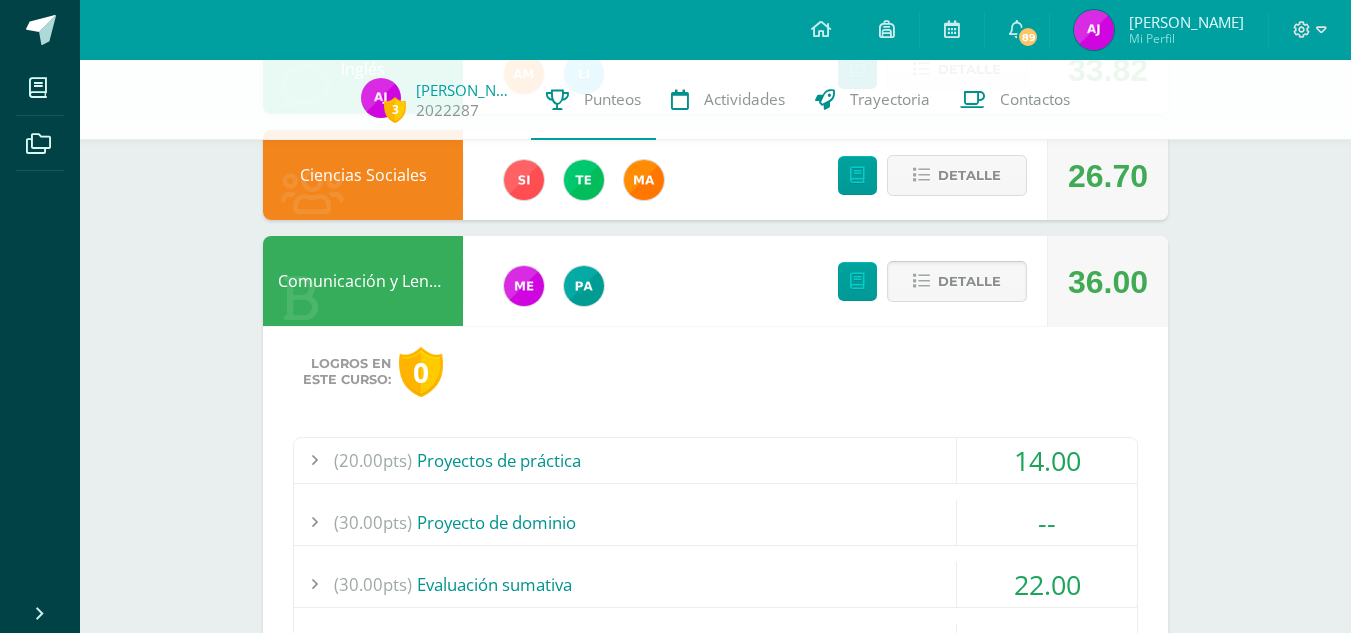 scroll, scrollTop: 292, scrollLeft: 0, axis: vertical 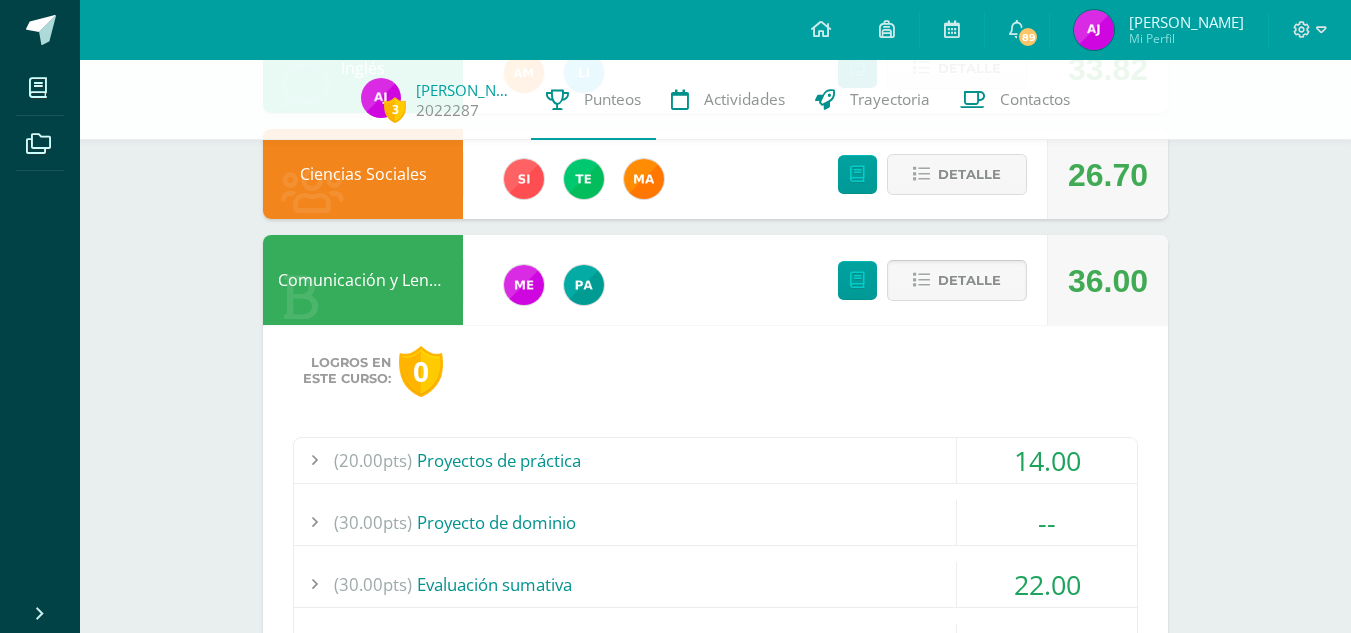 click on "Detalle" at bounding box center (969, 280) 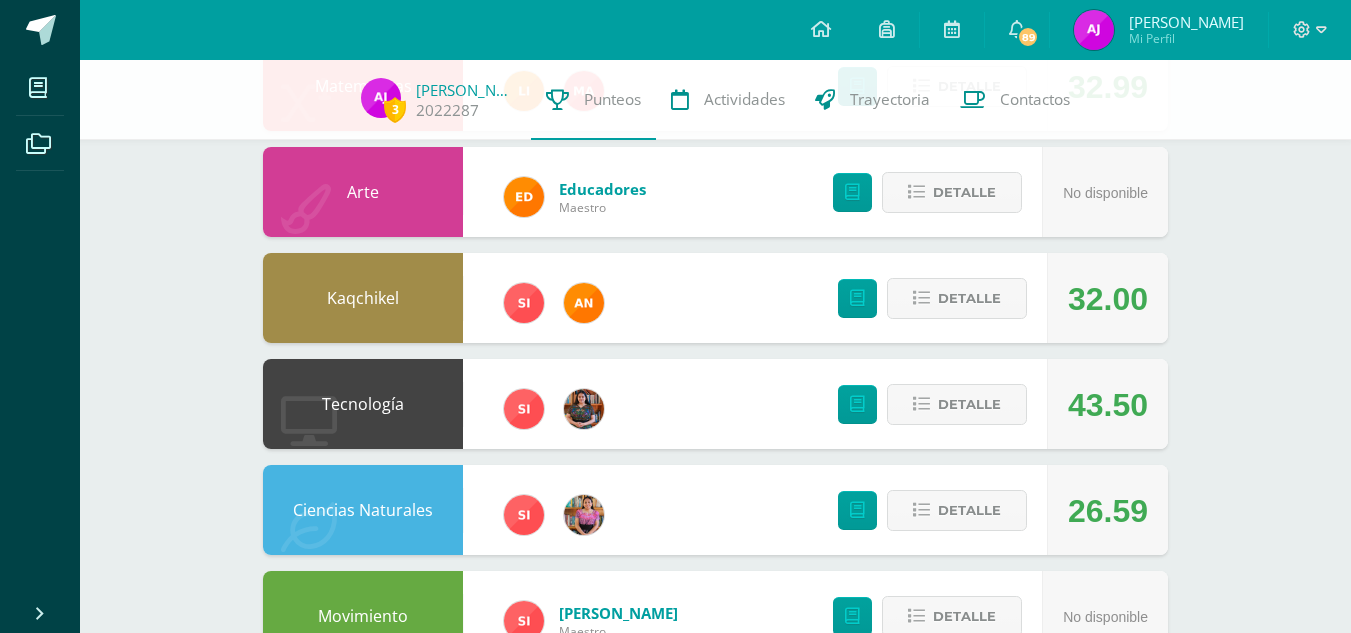 scroll, scrollTop: 595, scrollLeft: 0, axis: vertical 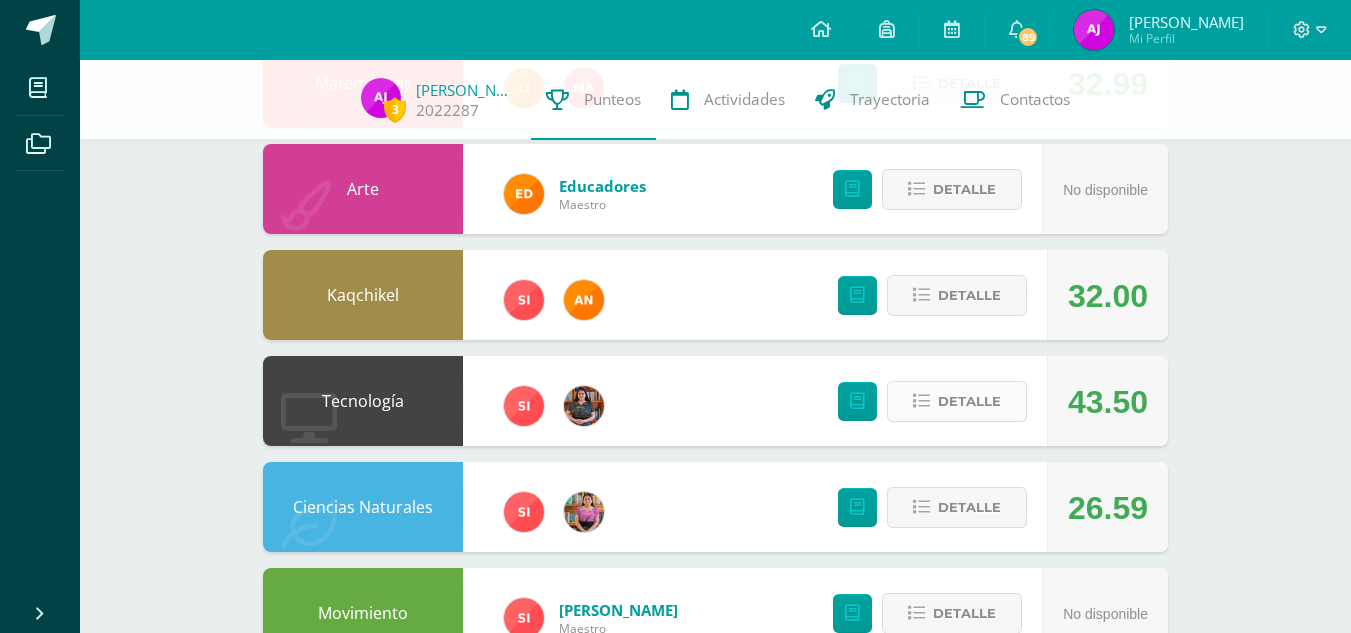 click on "Detalle" at bounding box center [969, 401] 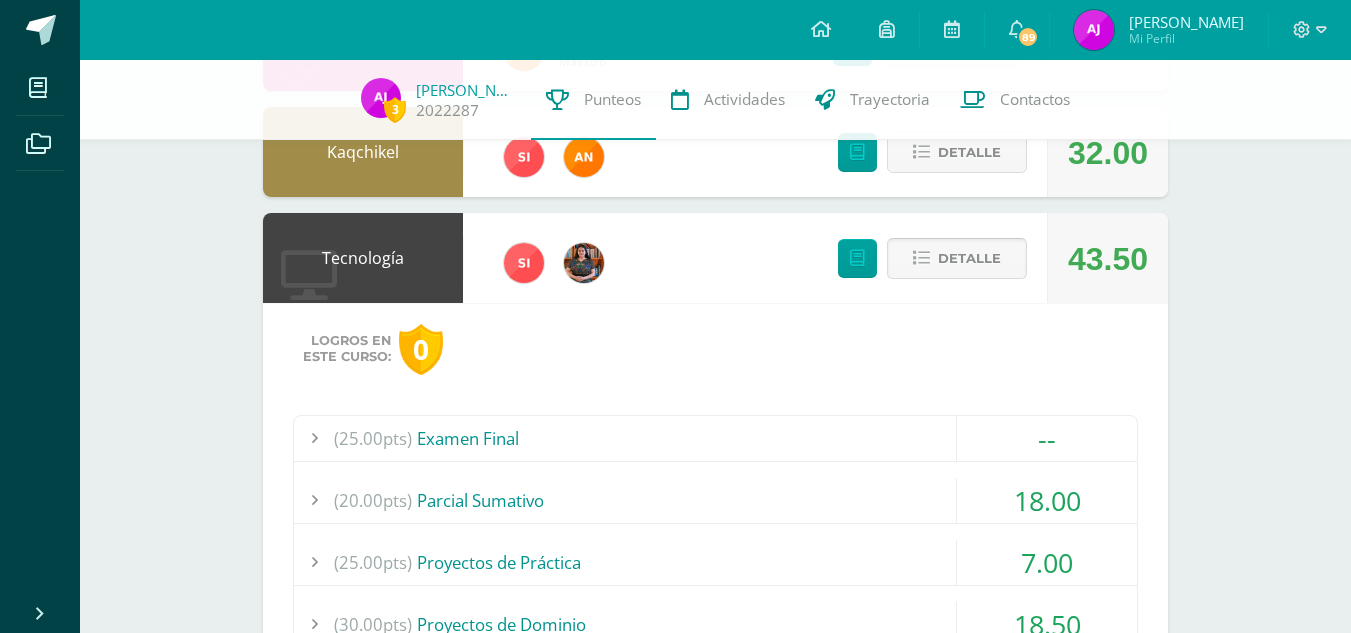 scroll, scrollTop: 750, scrollLeft: 0, axis: vertical 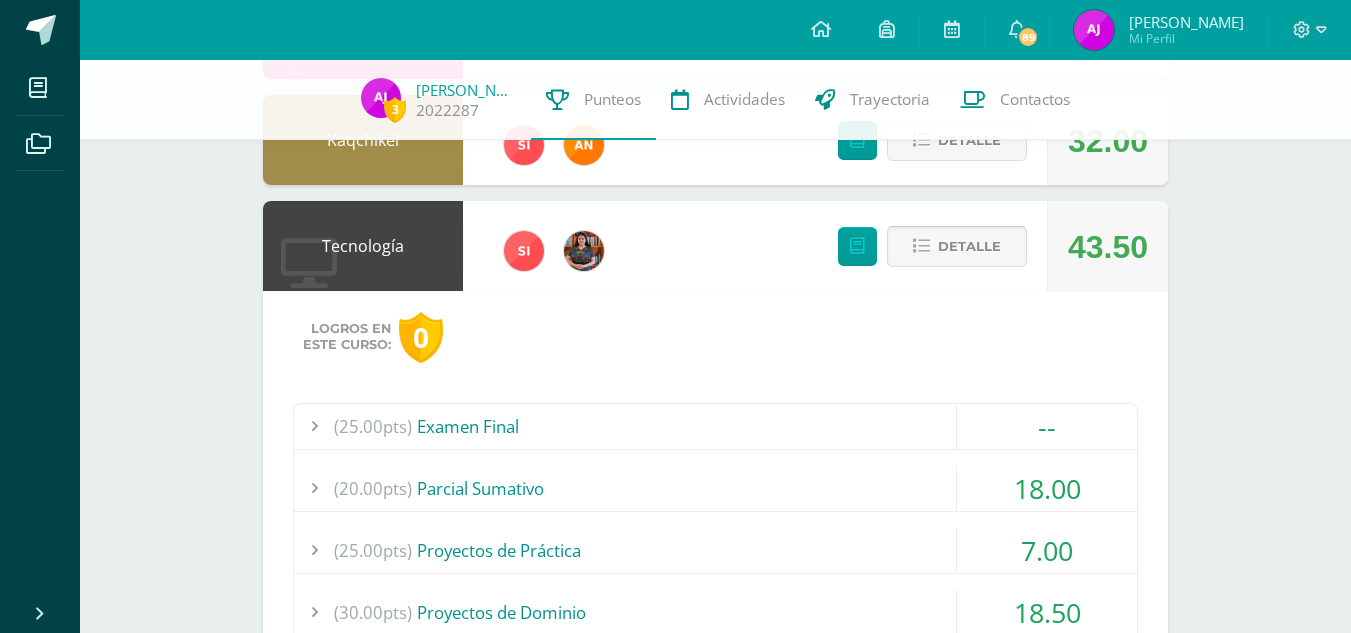click on "Detalle" at bounding box center (969, 246) 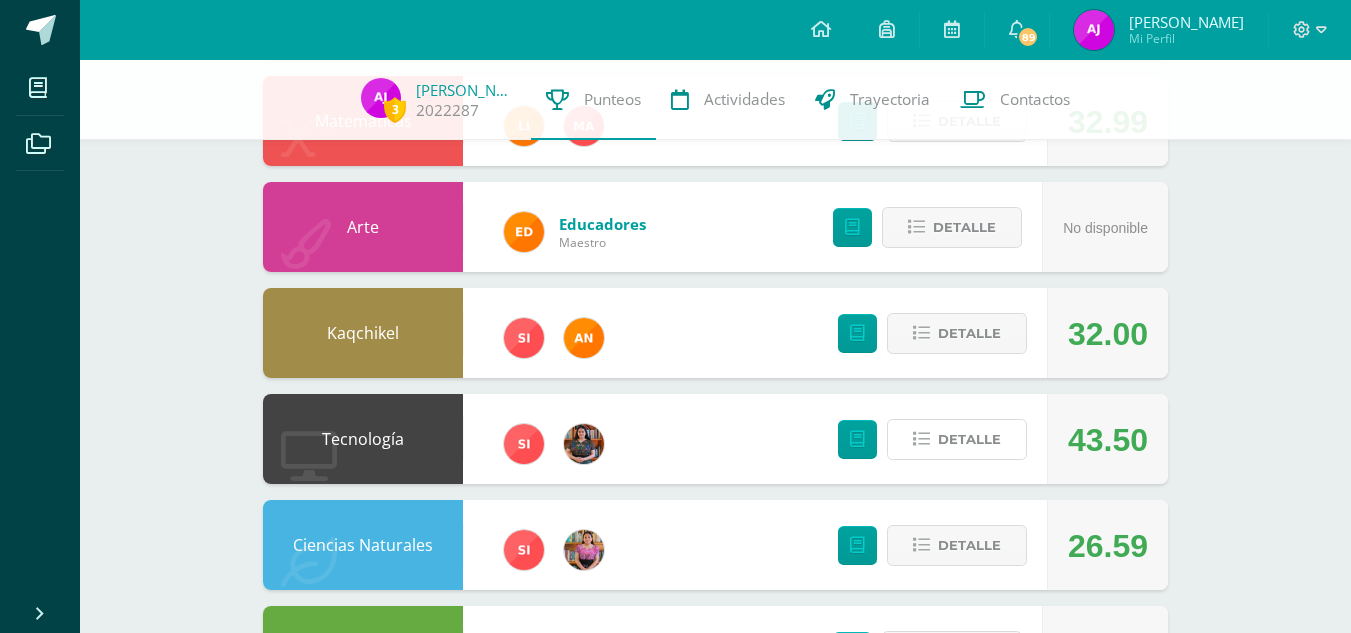 scroll, scrollTop: 766, scrollLeft: 0, axis: vertical 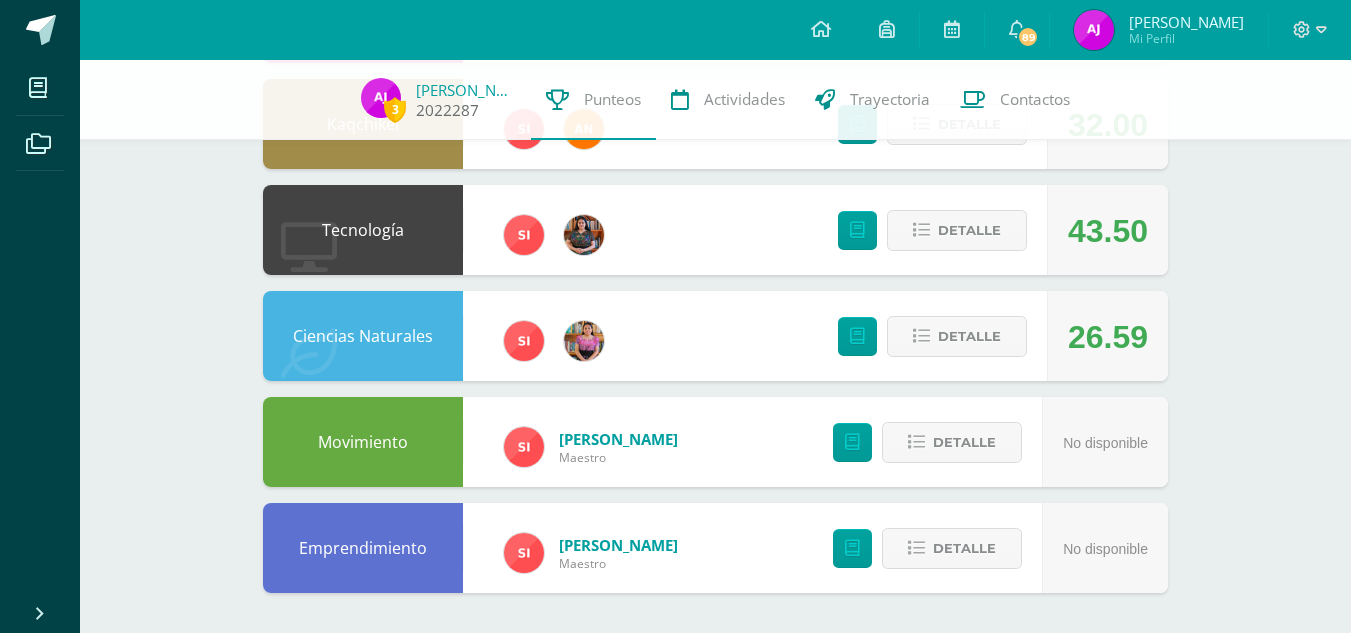 click on "3" at bounding box center (395, 109) 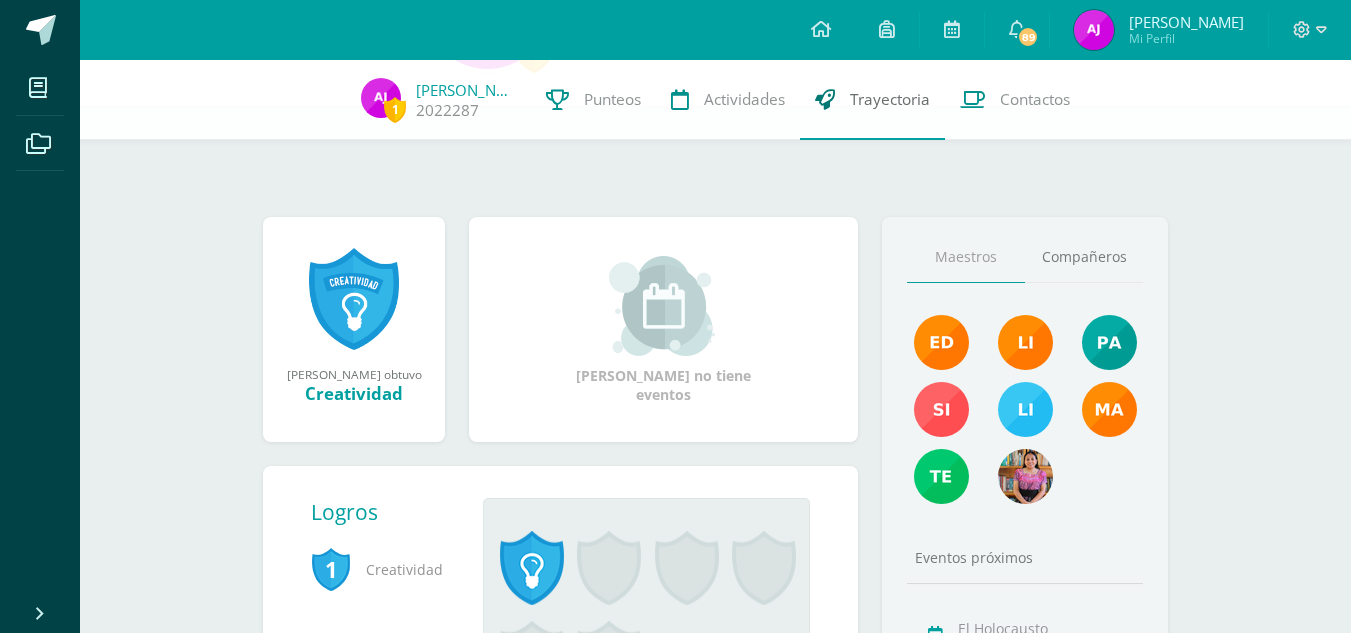 scroll, scrollTop: 0, scrollLeft: 0, axis: both 